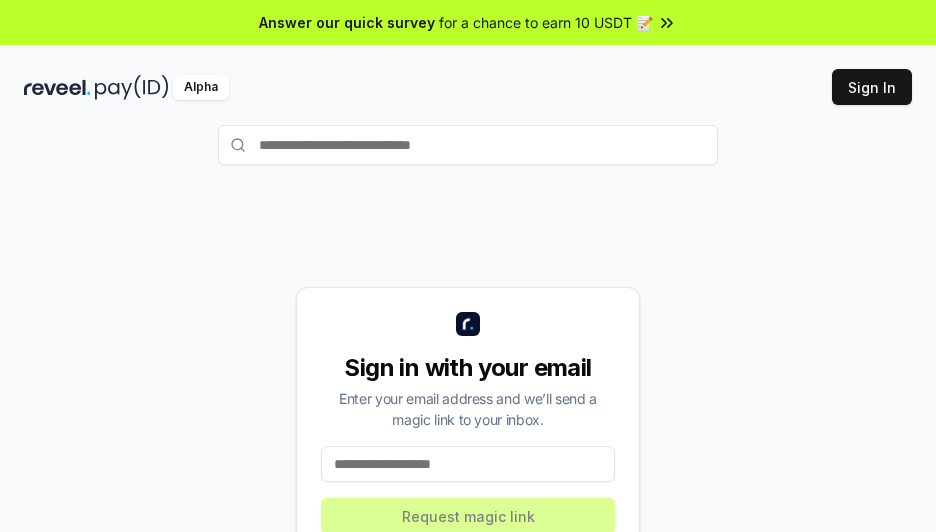 scroll, scrollTop: 0, scrollLeft: 0, axis: both 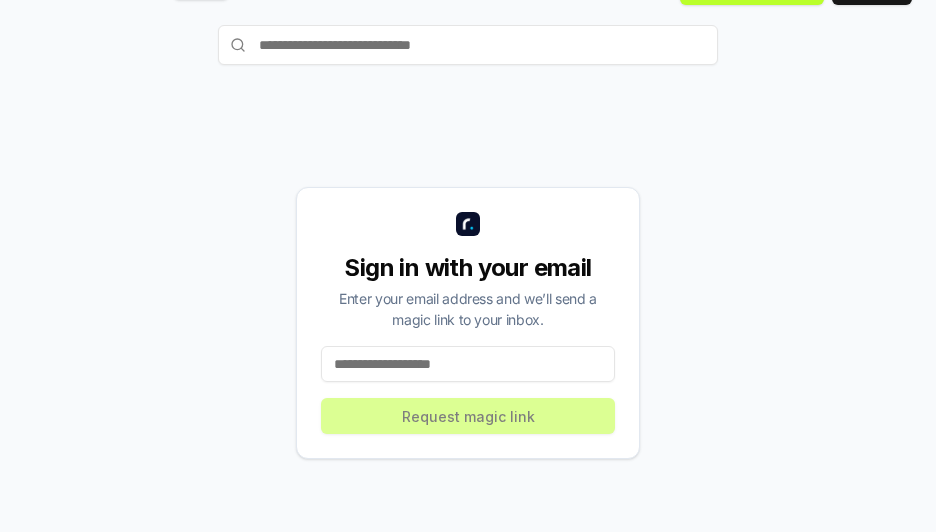 click on "Sign in with your email Enter your email address and we’ll send a magic link to your inbox. Request magic link" at bounding box center (468, 323) 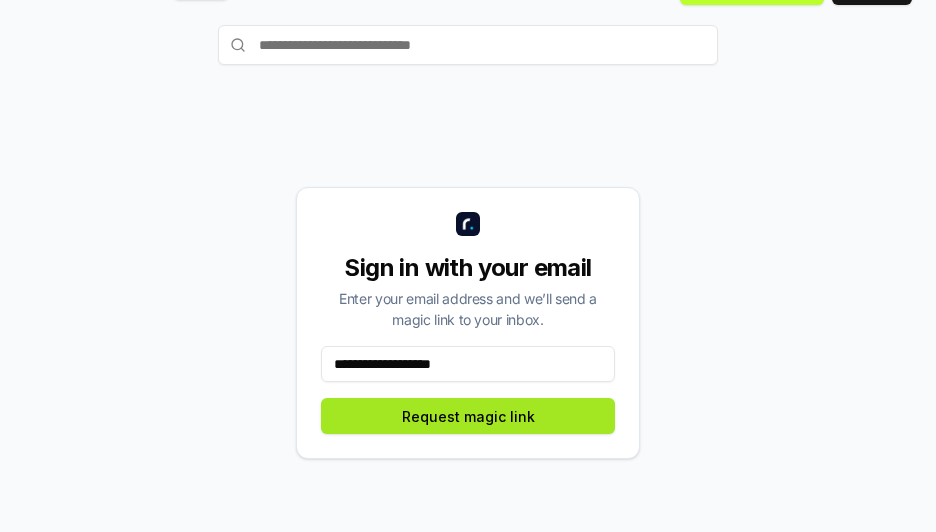 type on "**********" 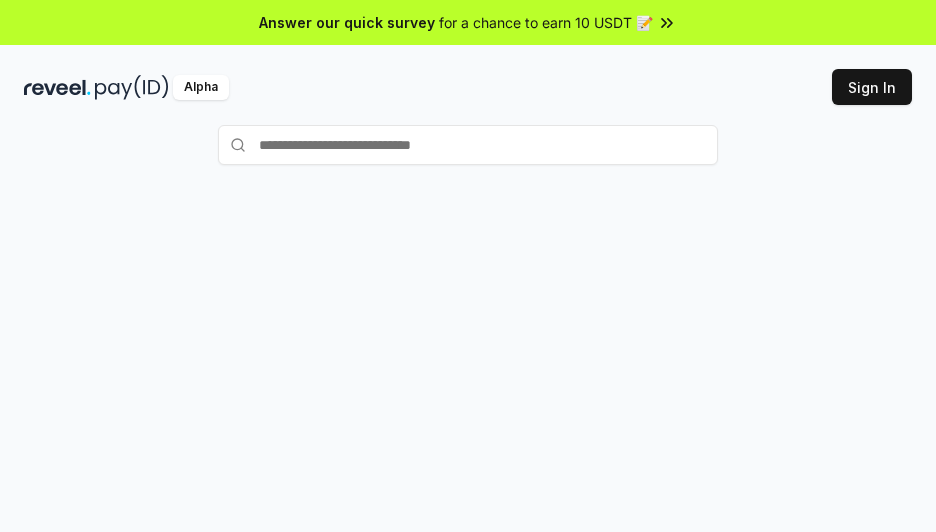 scroll, scrollTop: 0, scrollLeft: 0, axis: both 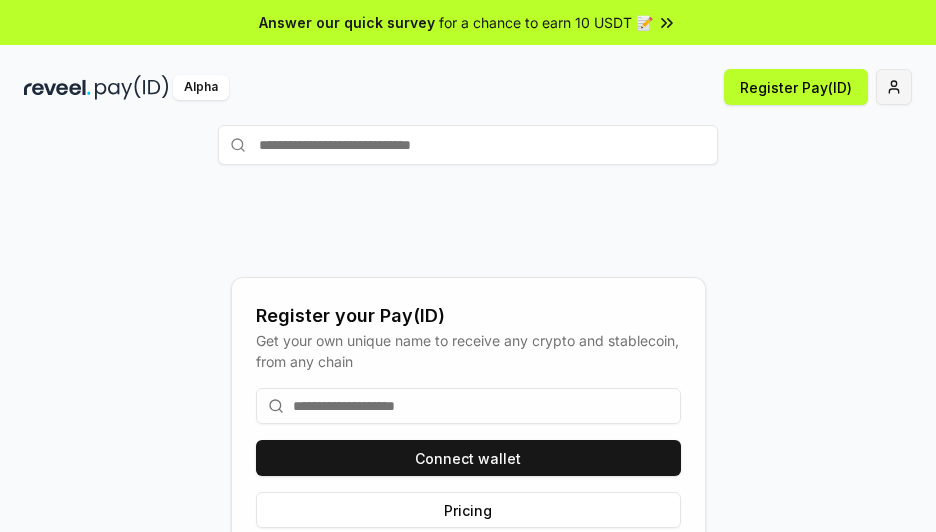 click on "Answer our quick survey for a chance to earn 10 USDT 📝 Alpha Register Pay(ID) Register your Pay(ID) Get your own unique name to receive any crypto and stablecoin, from any chain Connect wallet Pricing" at bounding box center [468, 266] 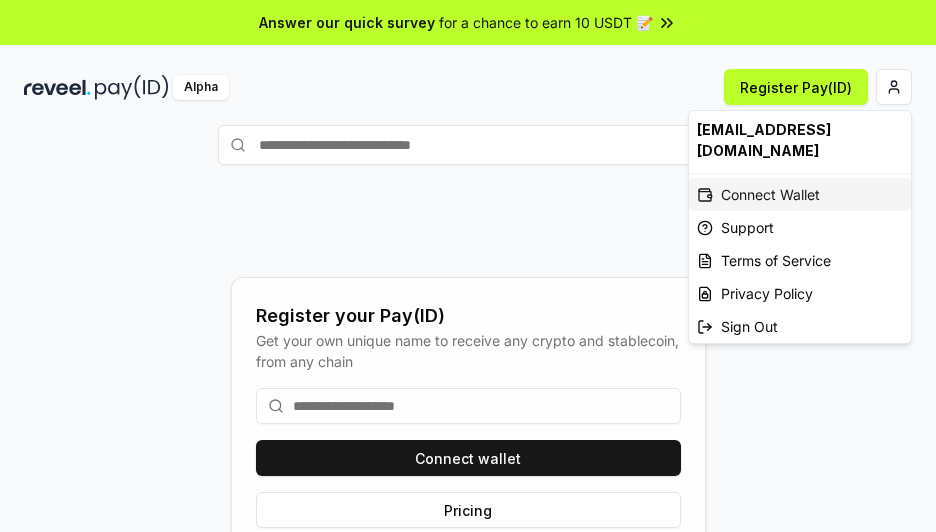 click on "Connect Wallet" at bounding box center (800, 194) 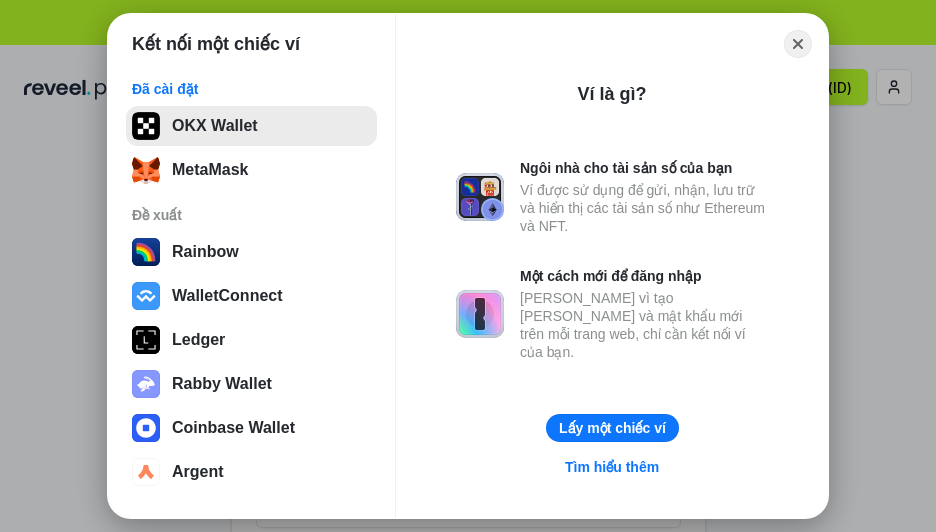 click on "OKX Wallet" at bounding box center [251, 126] 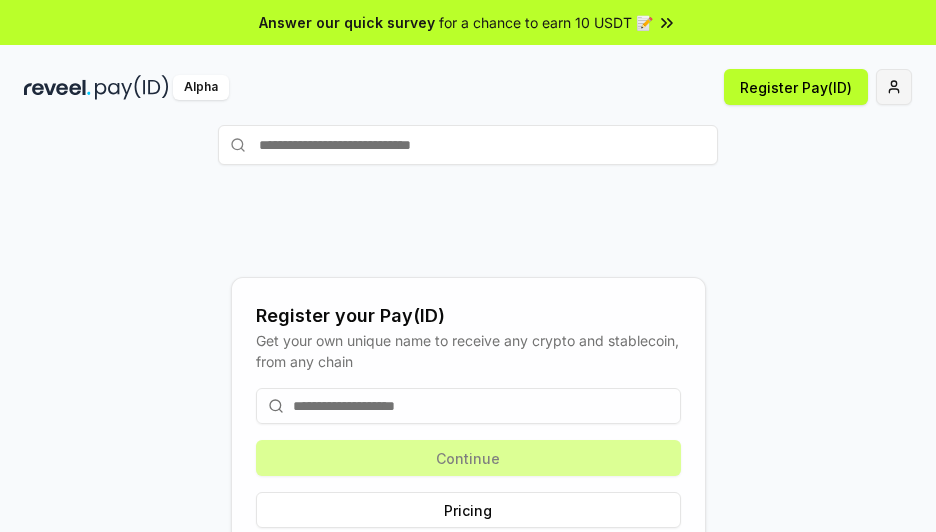 click on "Answer our quick survey for a chance to earn 10 USDT 📝 Alpha Register Pay(ID) Register your Pay(ID) Get your own unique name to receive any crypto and stablecoin, from any chain Continue Pricing" at bounding box center [468, 266] 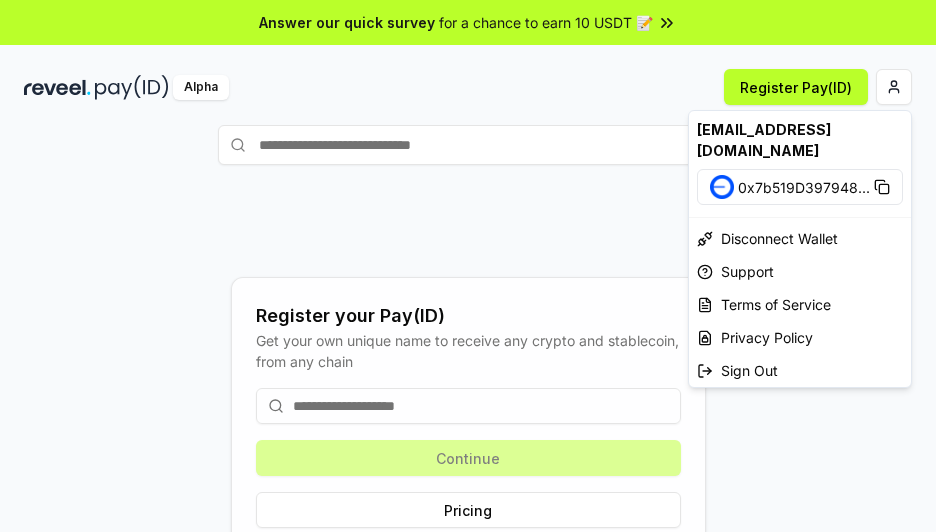 click on "Answer our quick survey for a chance to earn 10 USDT 📝 Alpha Register Pay(ID) Register your Pay(ID) Get your own unique name to receive any crypto and stablecoin, from any chain Continue Pricing [EMAIL_ADDRESS][DOMAIN_NAME]   0x7b519D397948 ...     Disconnect Wallet   Support   Terms of Service   Privacy Policy   Sign Out" at bounding box center [468, 266] 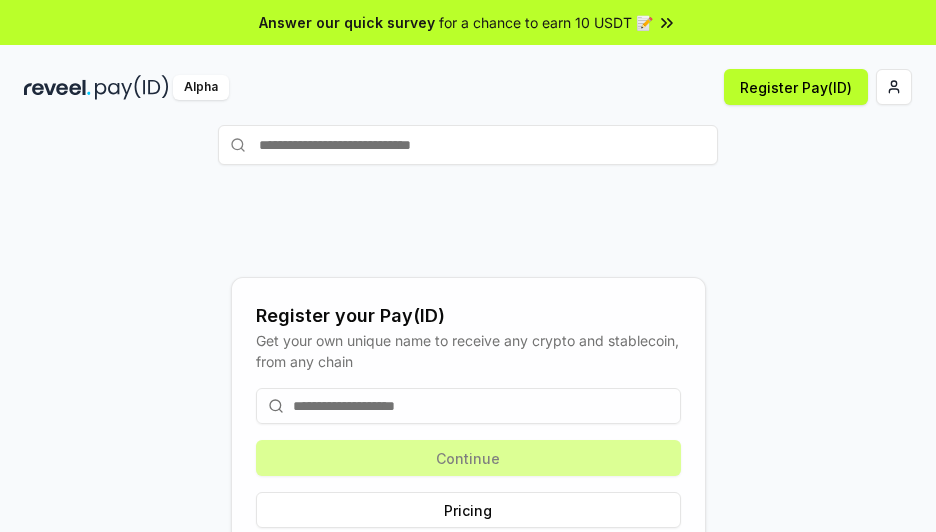click 